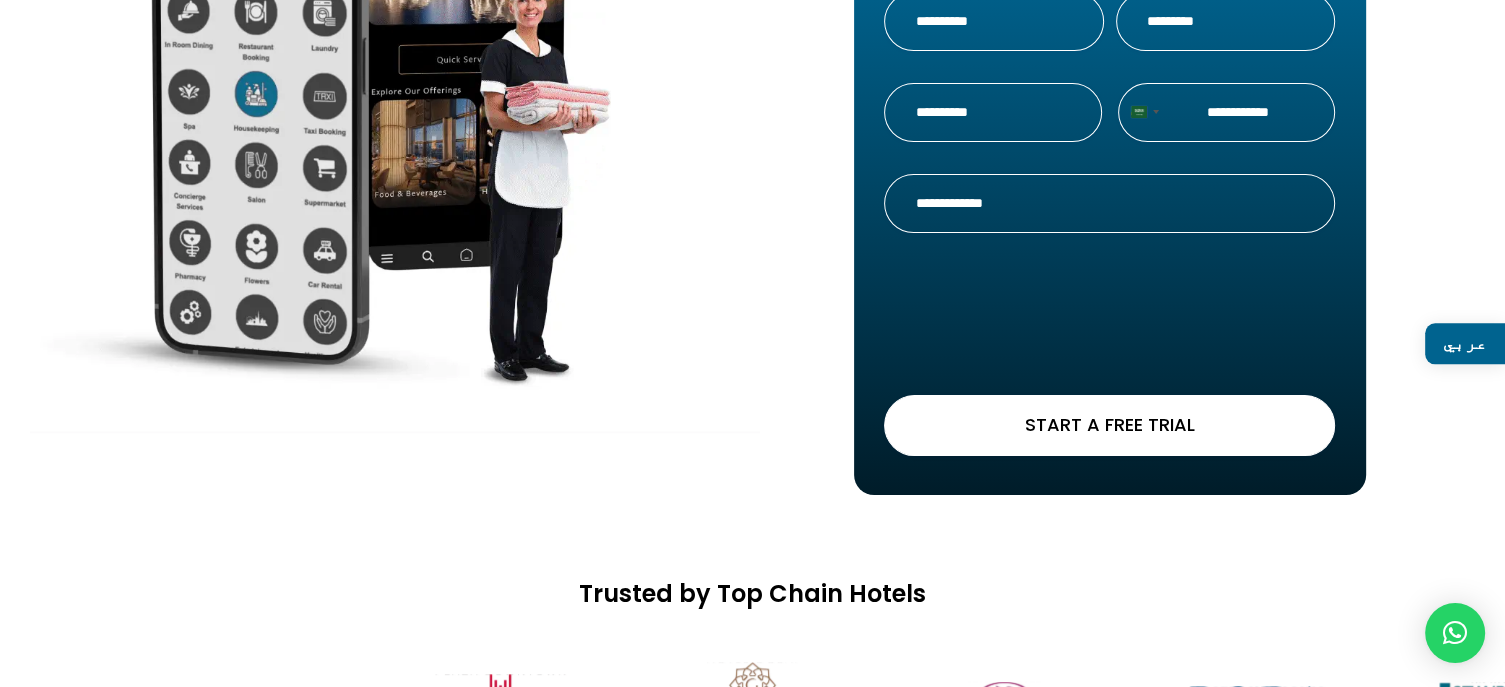 scroll, scrollTop: 0, scrollLeft: 0, axis: both 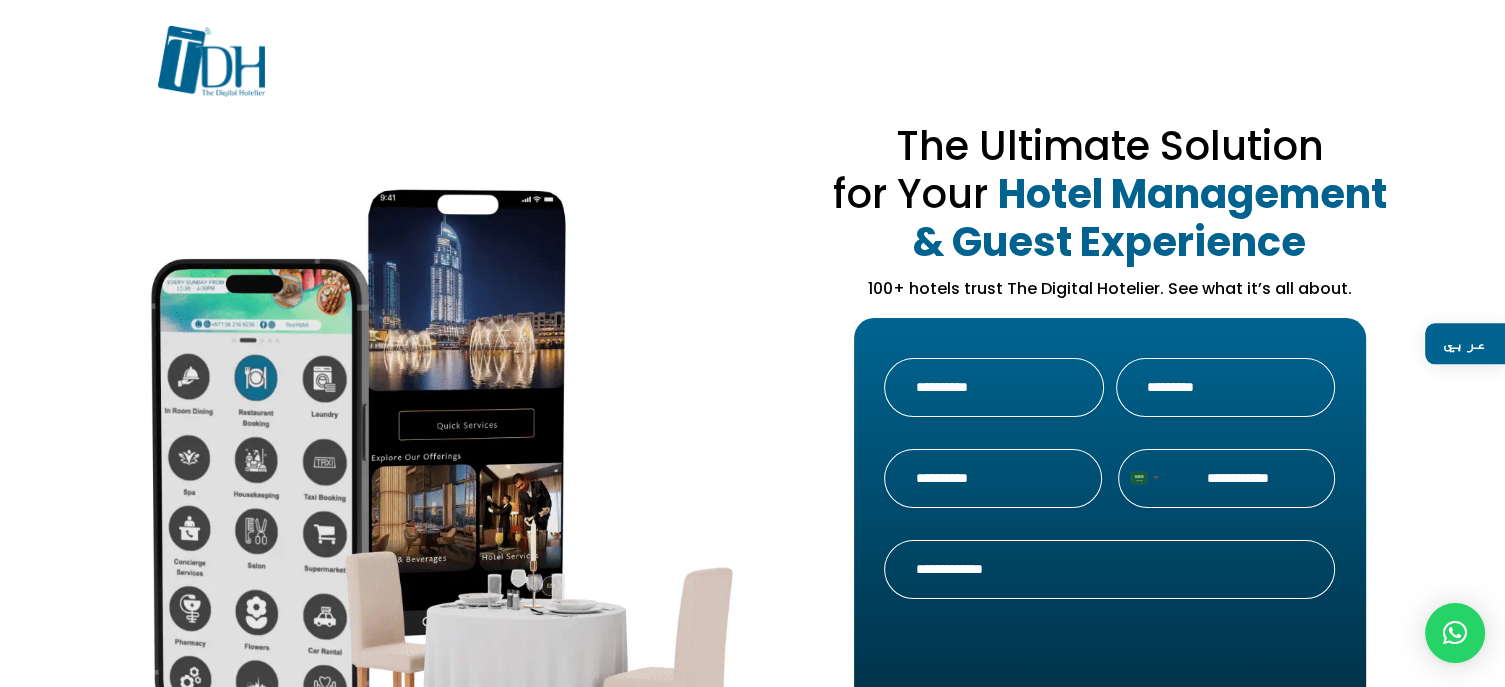 click on "عربي" at bounding box center (1465, 343) 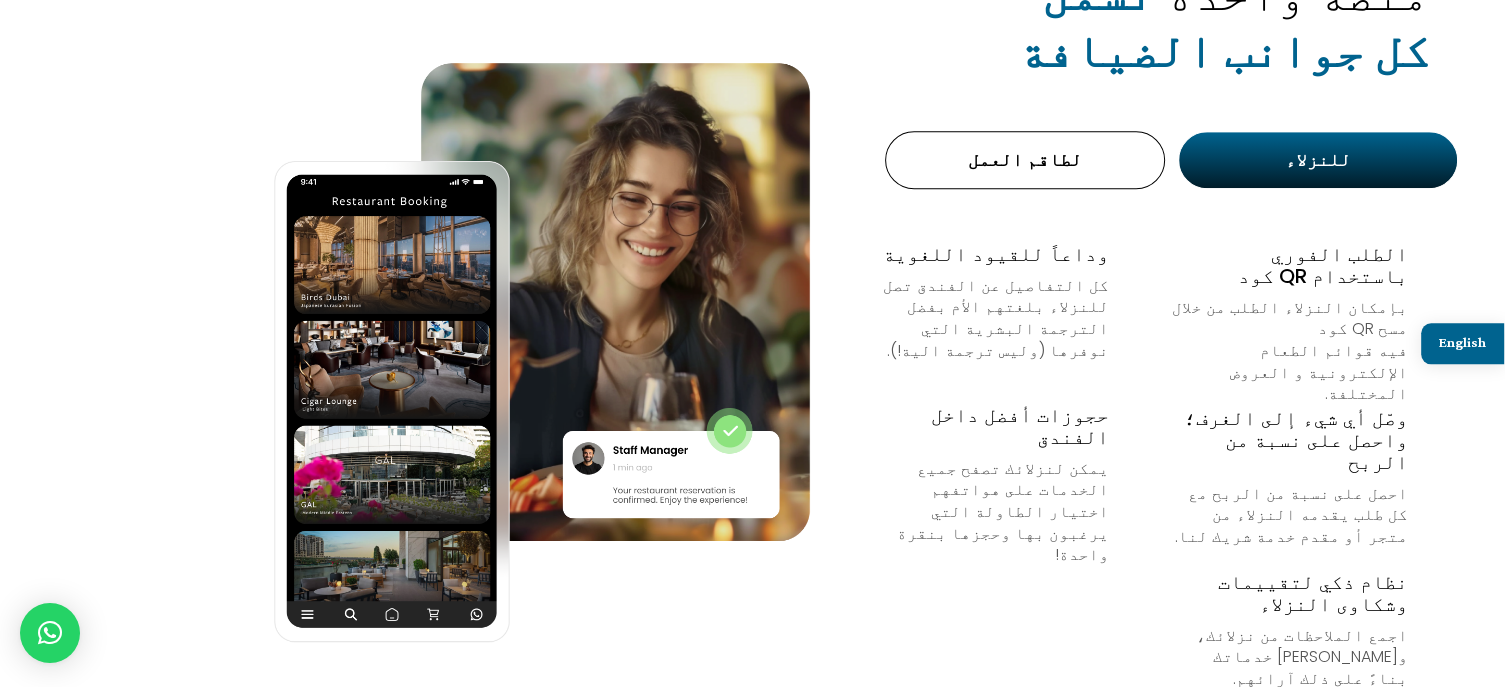 scroll, scrollTop: 1300, scrollLeft: 0, axis: vertical 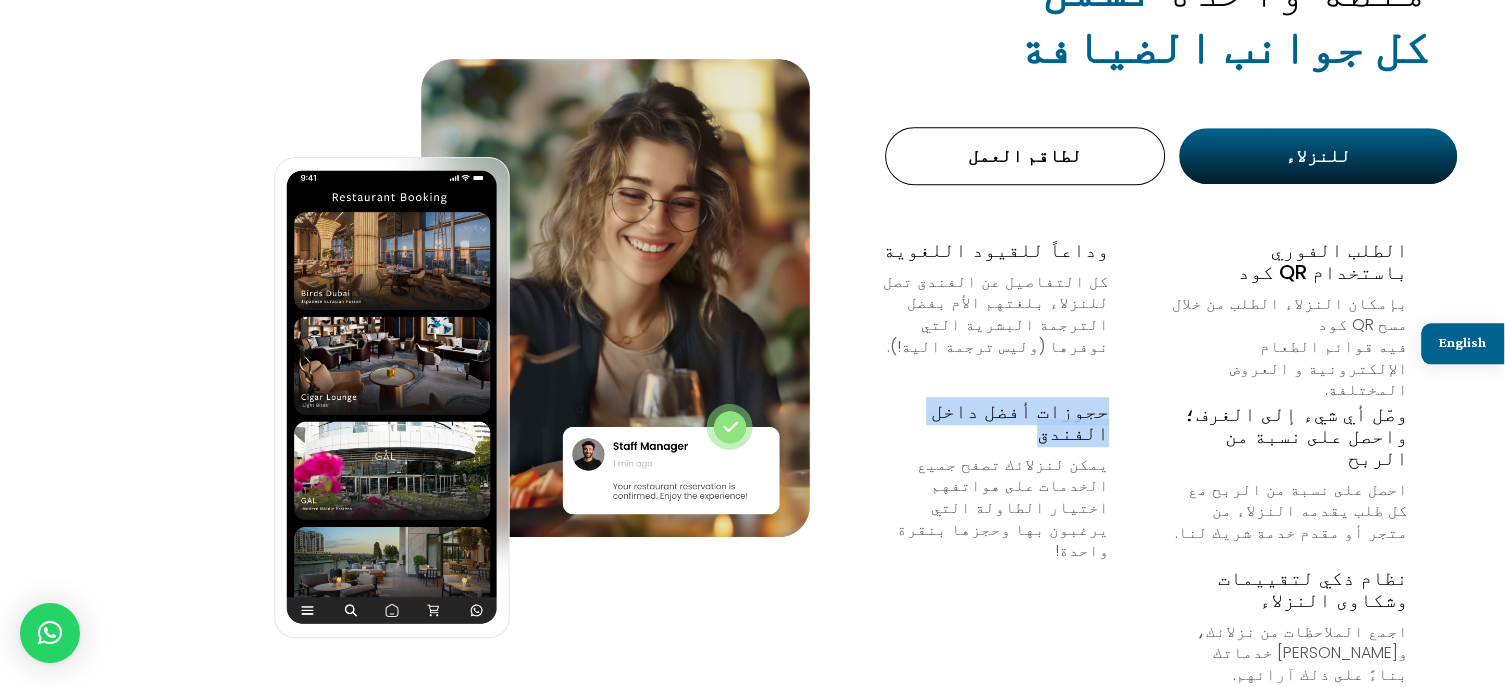 drag, startPoint x: 1108, startPoint y: 335, endPoint x: 921, endPoint y: 333, distance: 187.0107 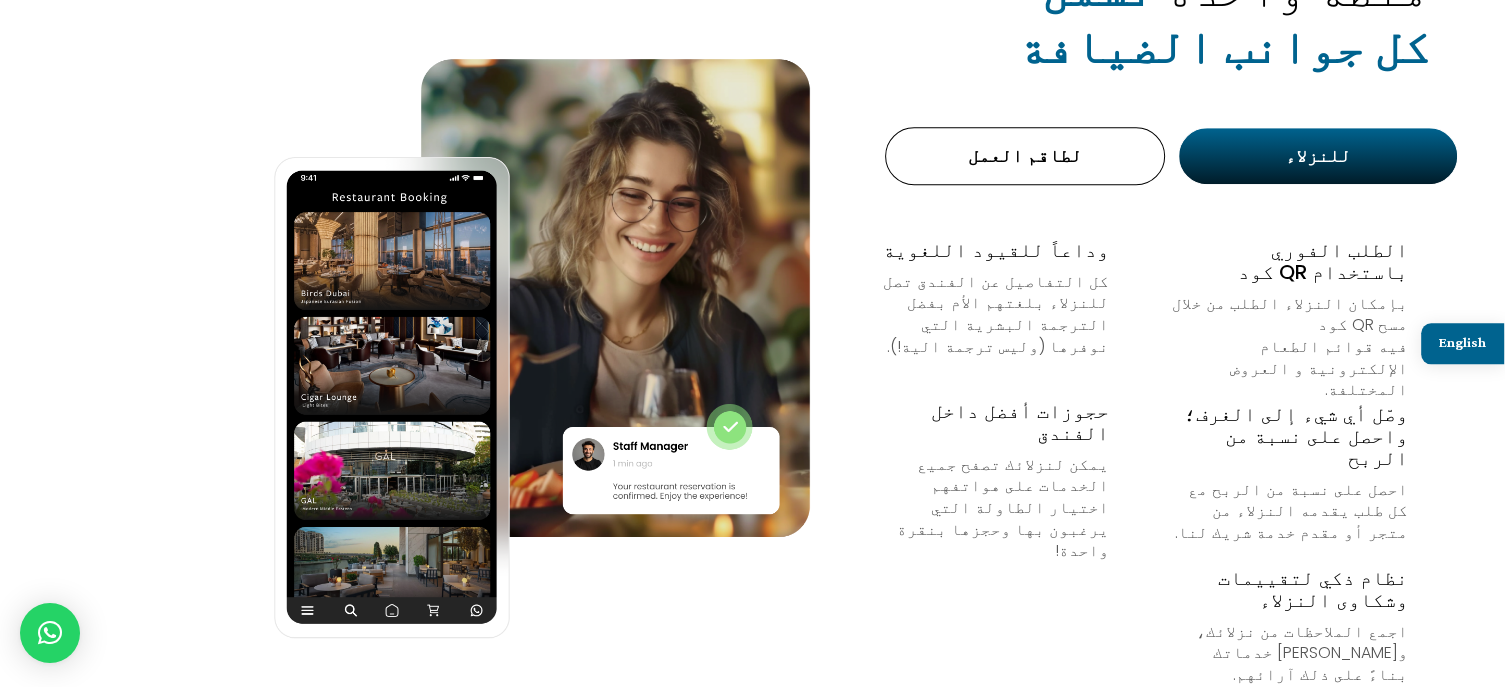 click on "يمكن لنزلائك تصفح جميع الخدمات على هواتفهم اختيار الطاولة التي يرغبون بها وحجزها بنقرة واحدة!" at bounding box center (990, 508) 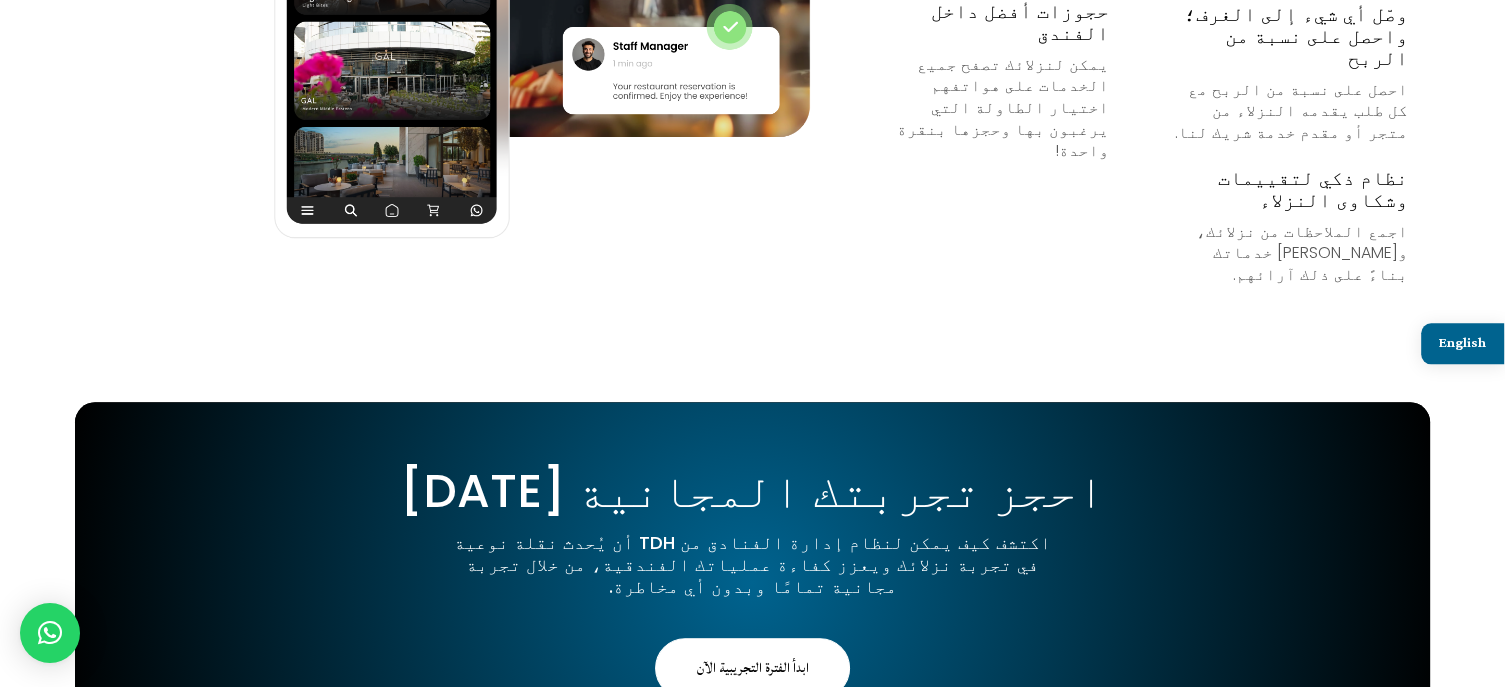 scroll, scrollTop: 1800, scrollLeft: 0, axis: vertical 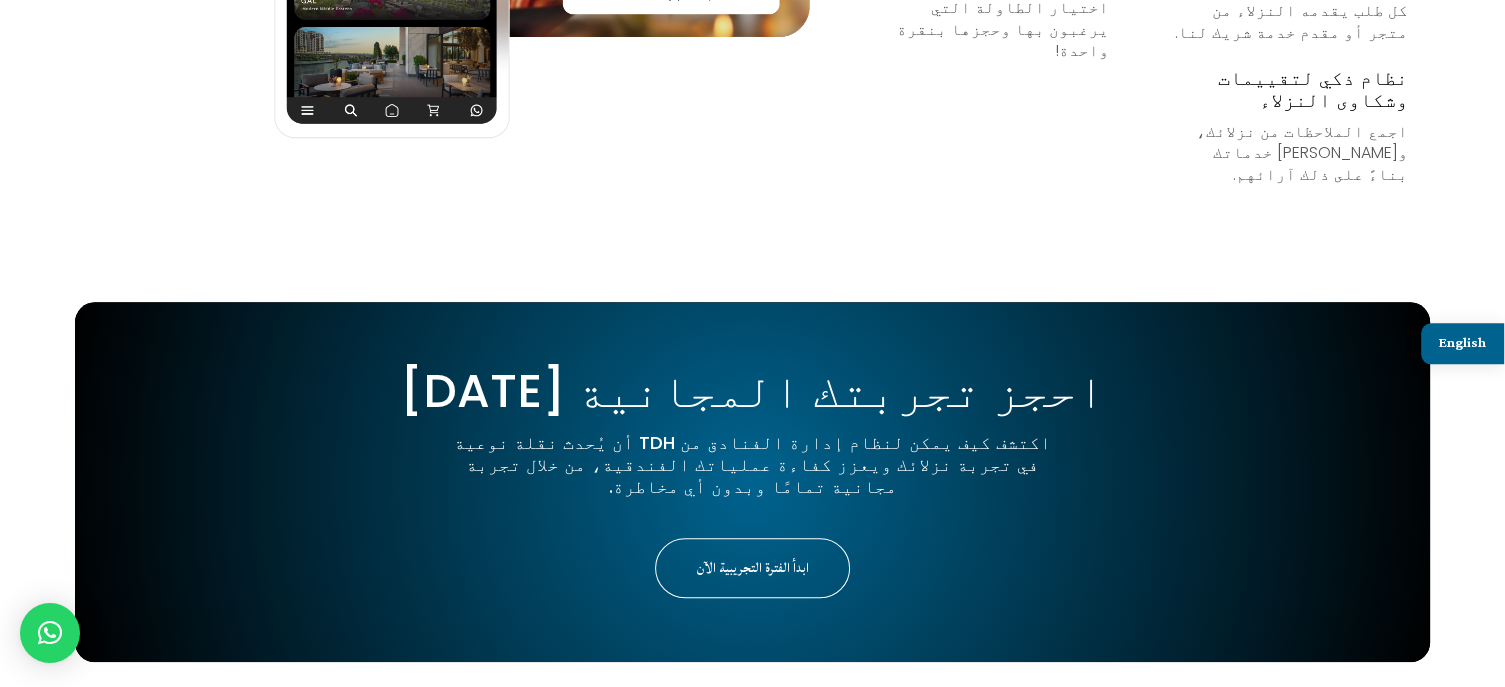 click on "ابدأ الفترة التجريبية الآن" at bounding box center [752, 568] 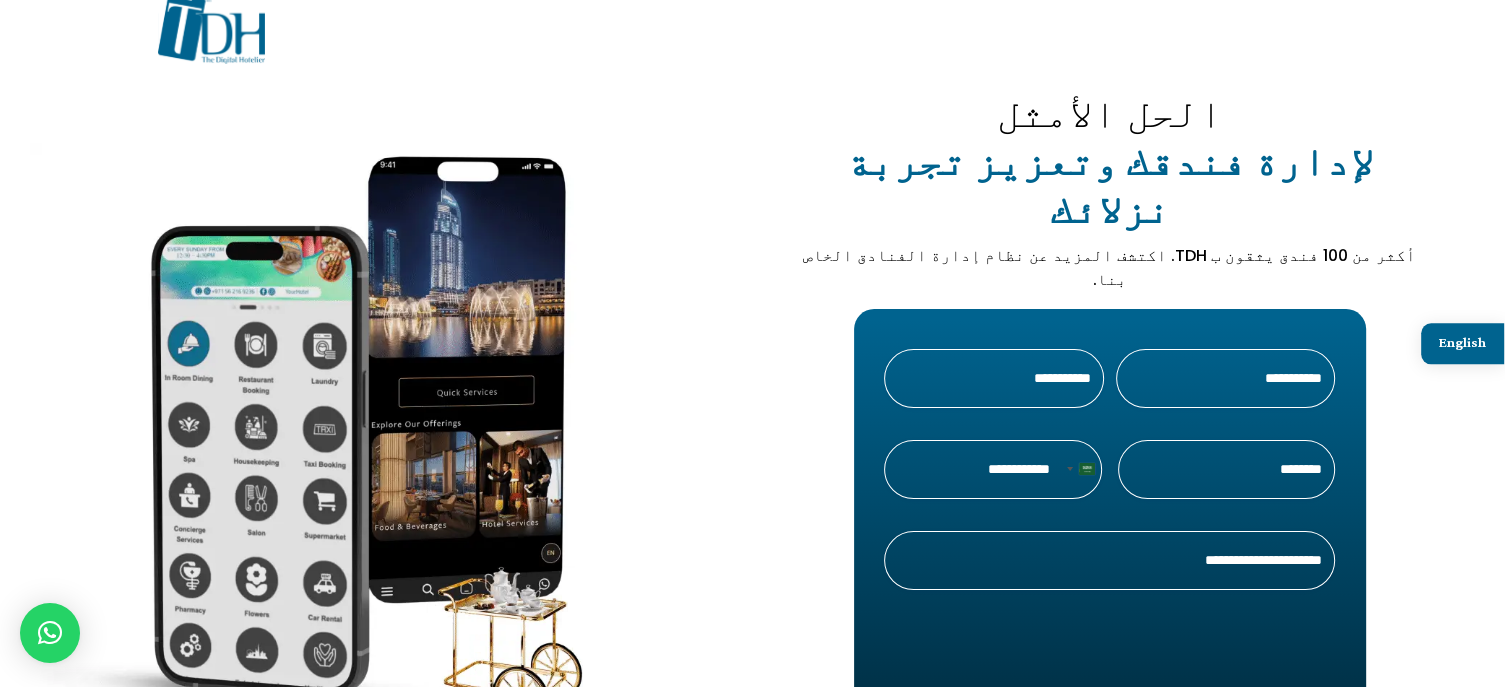 scroll, scrollTop: 0, scrollLeft: 0, axis: both 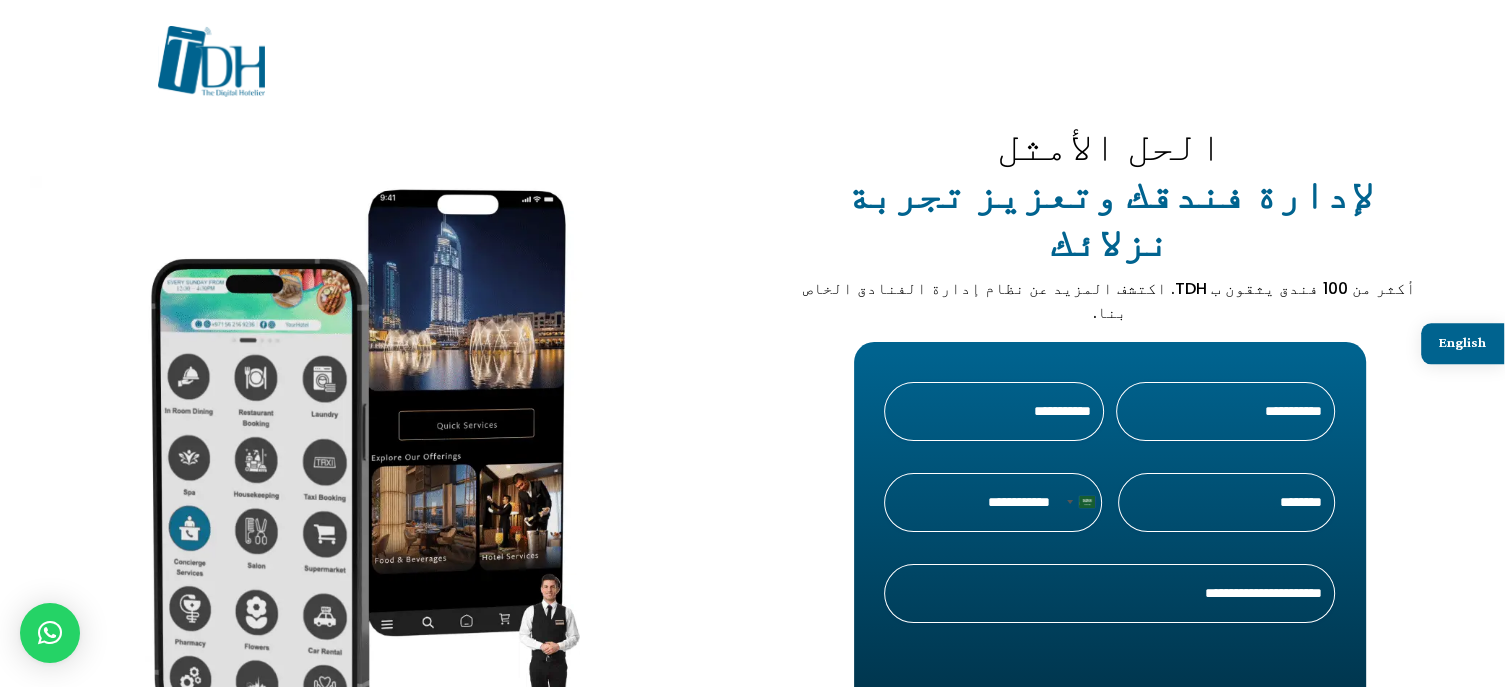 click on "رقم التليفون *" at bounding box center (992, 502) 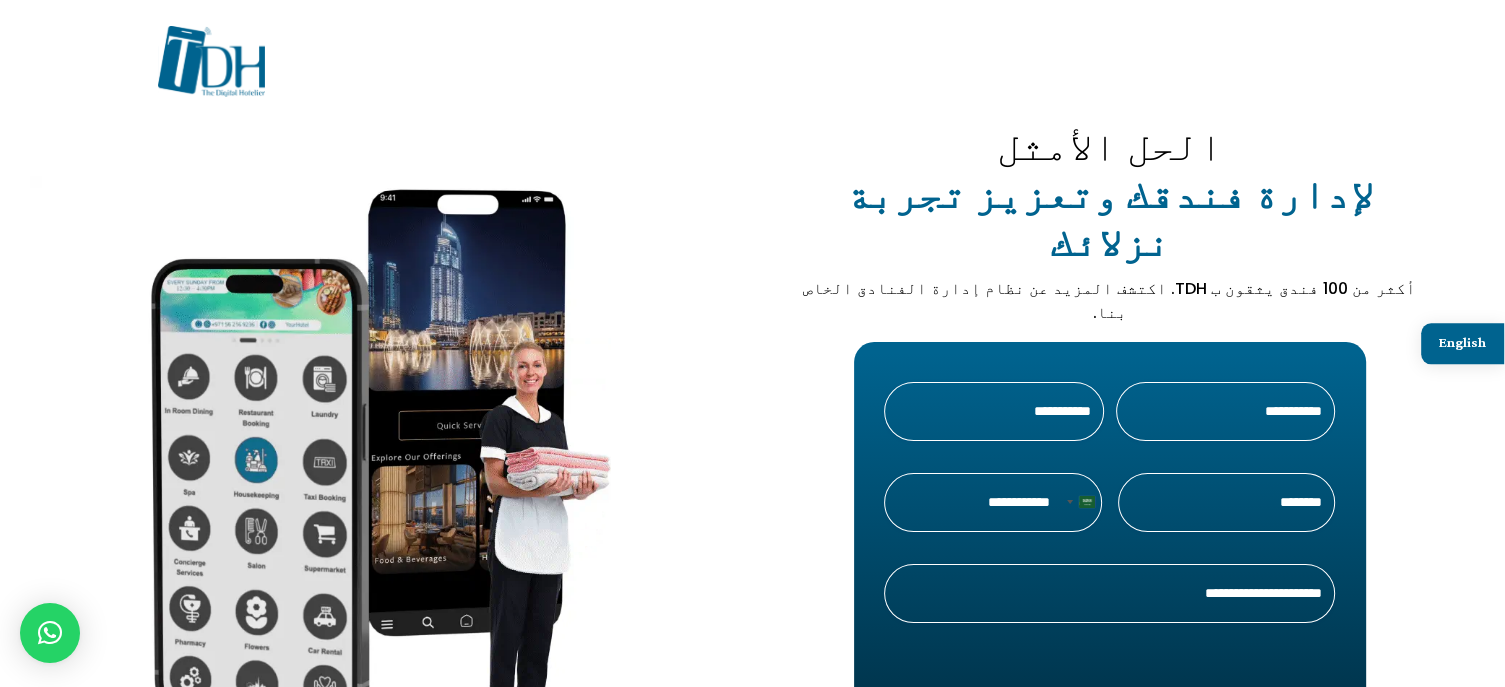 click on "عنوان البريد الإلكتروني *" at bounding box center [1109, 593] 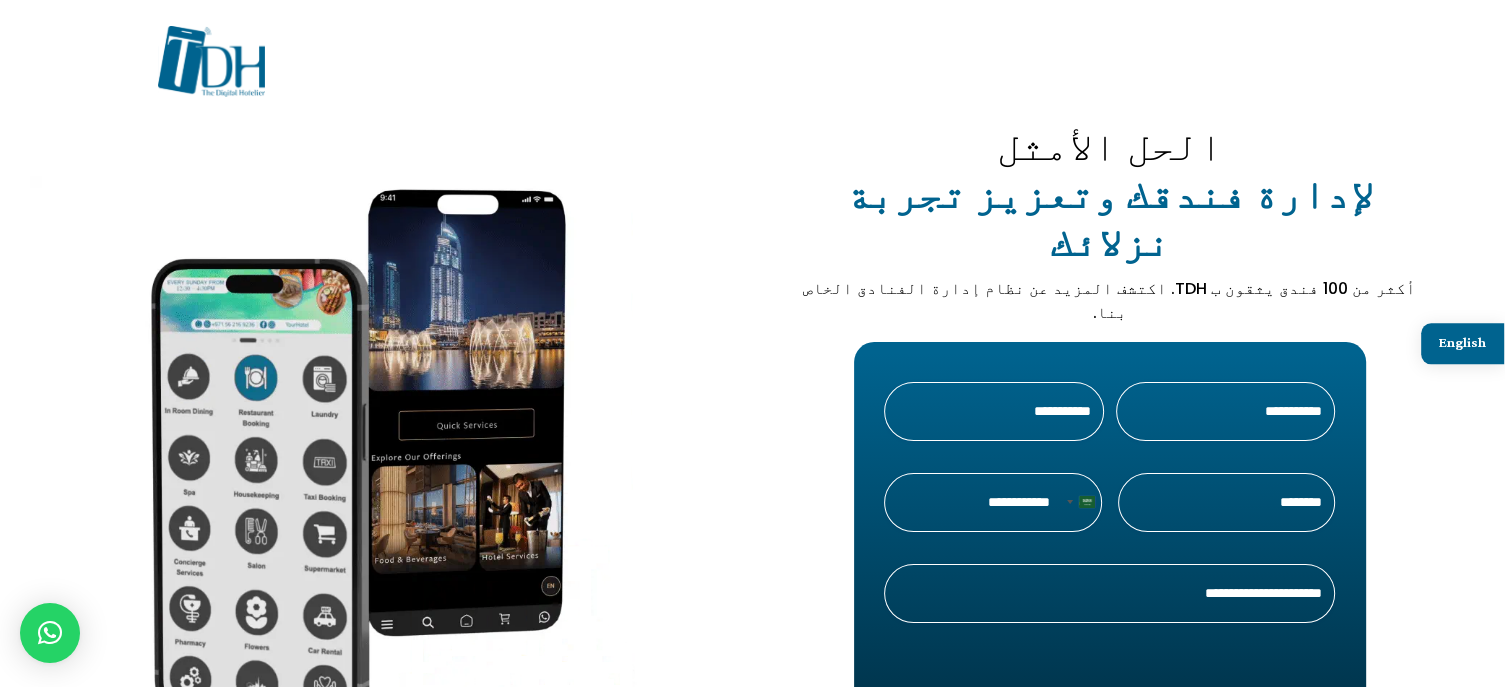 scroll, scrollTop: 700, scrollLeft: 0, axis: vertical 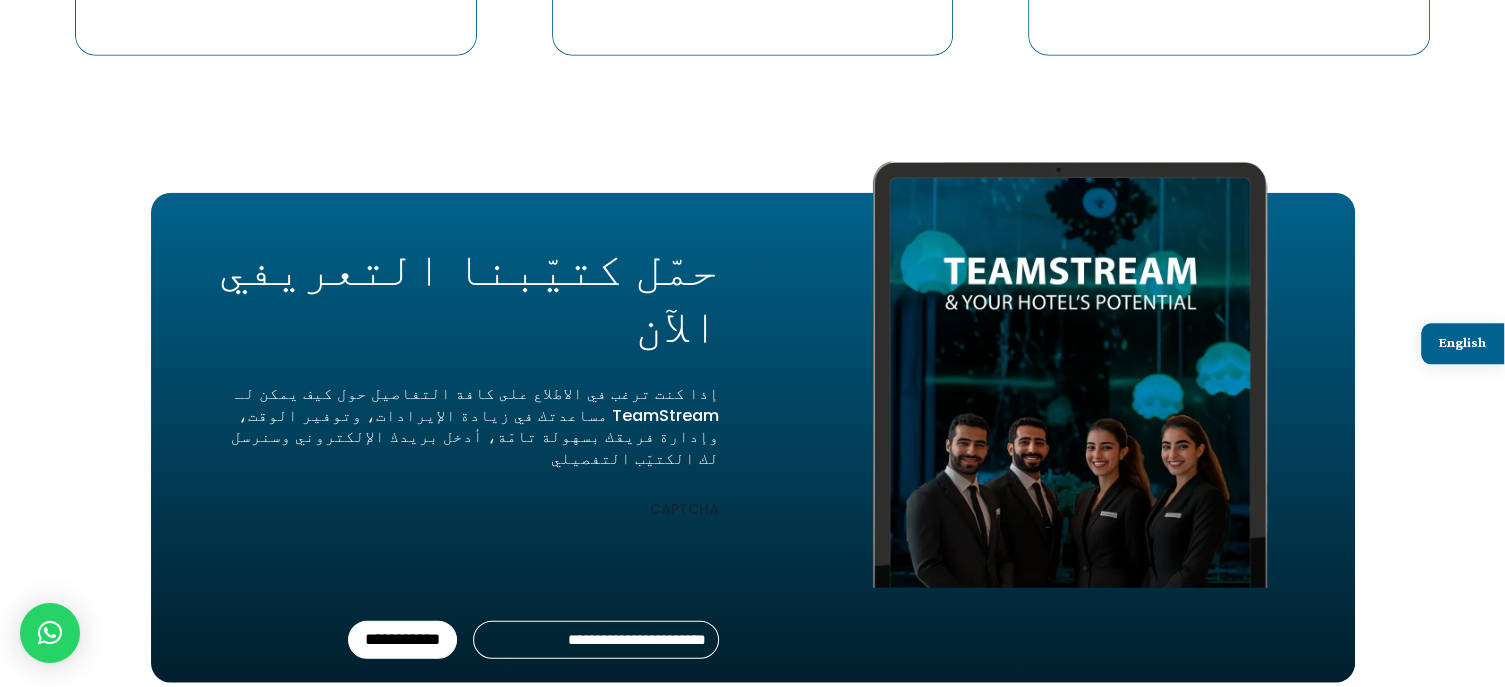 click on "Email (مطلوب)" at bounding box center [596, 640] 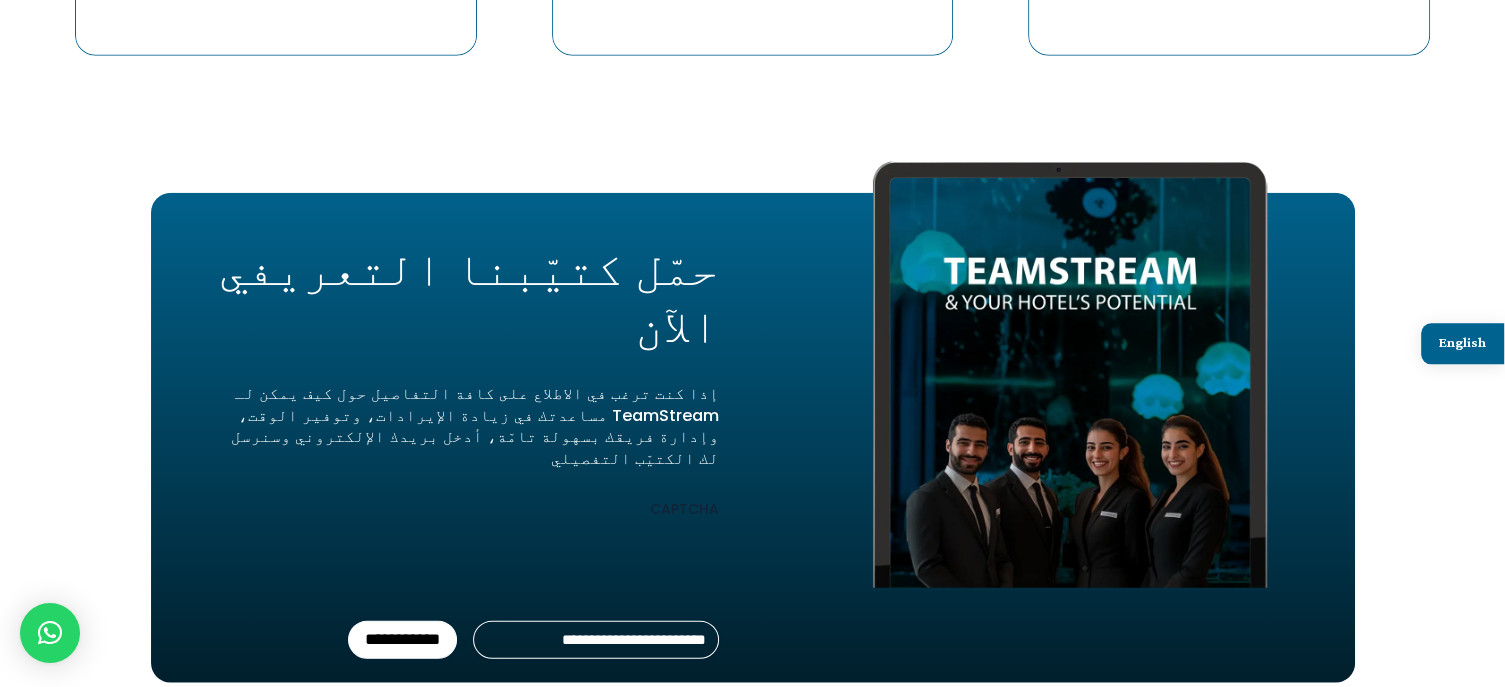 type on "**********" 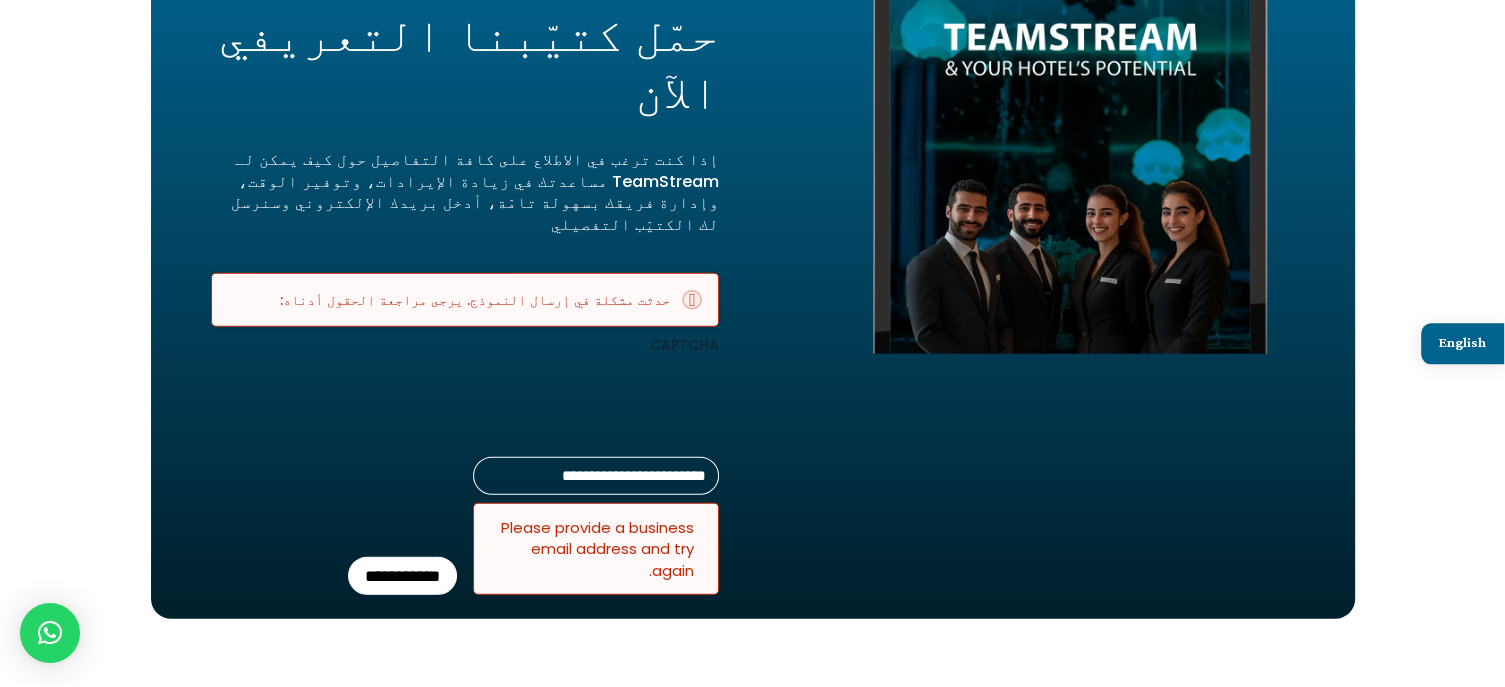 scroll, scrollTop: 4988, scrollLeft: 0, axis: vertical 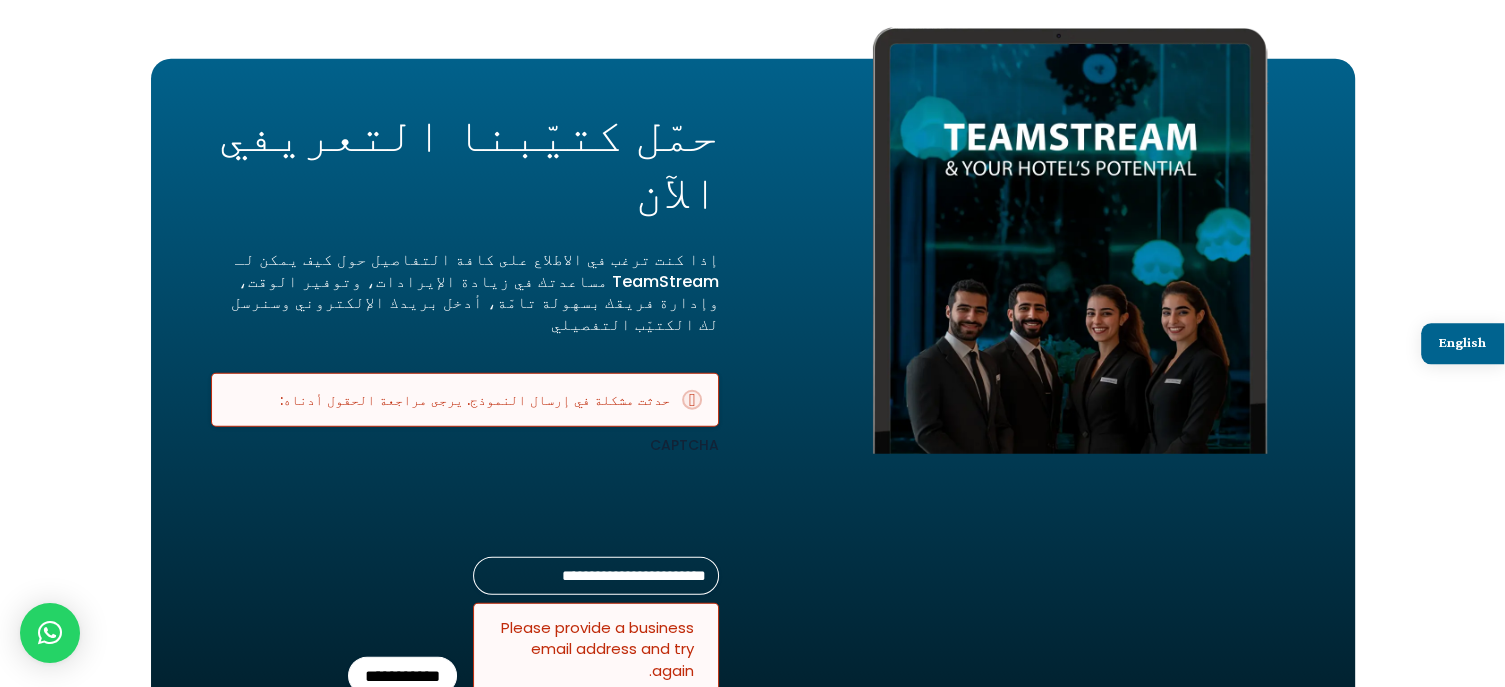 drag, startPoint x: 609, startPoint y: 402, endPoint x: 523, endPoint y: 399, distance: 86.05231 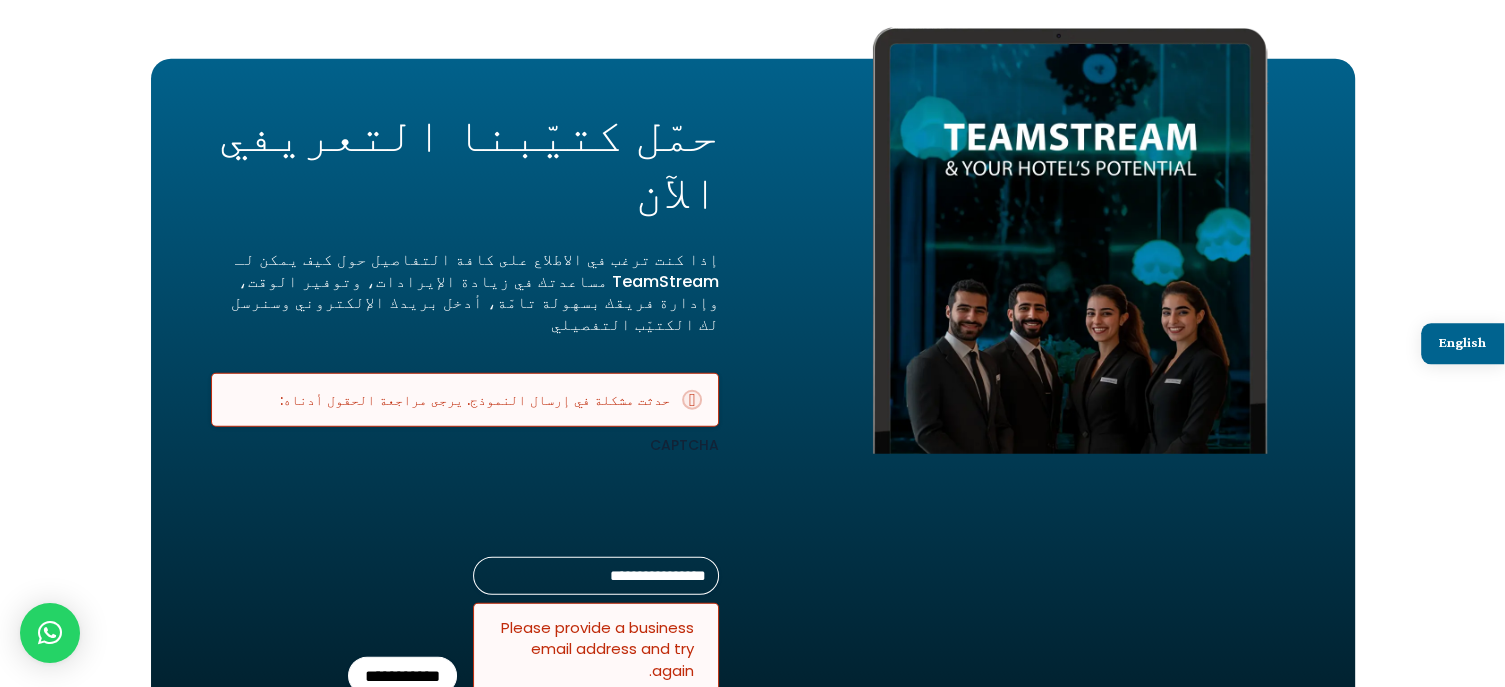 drag, startPoint x: 629, startPoint y: 403, endPoint x: 666, endPoint y: 408, distance: 37.336308 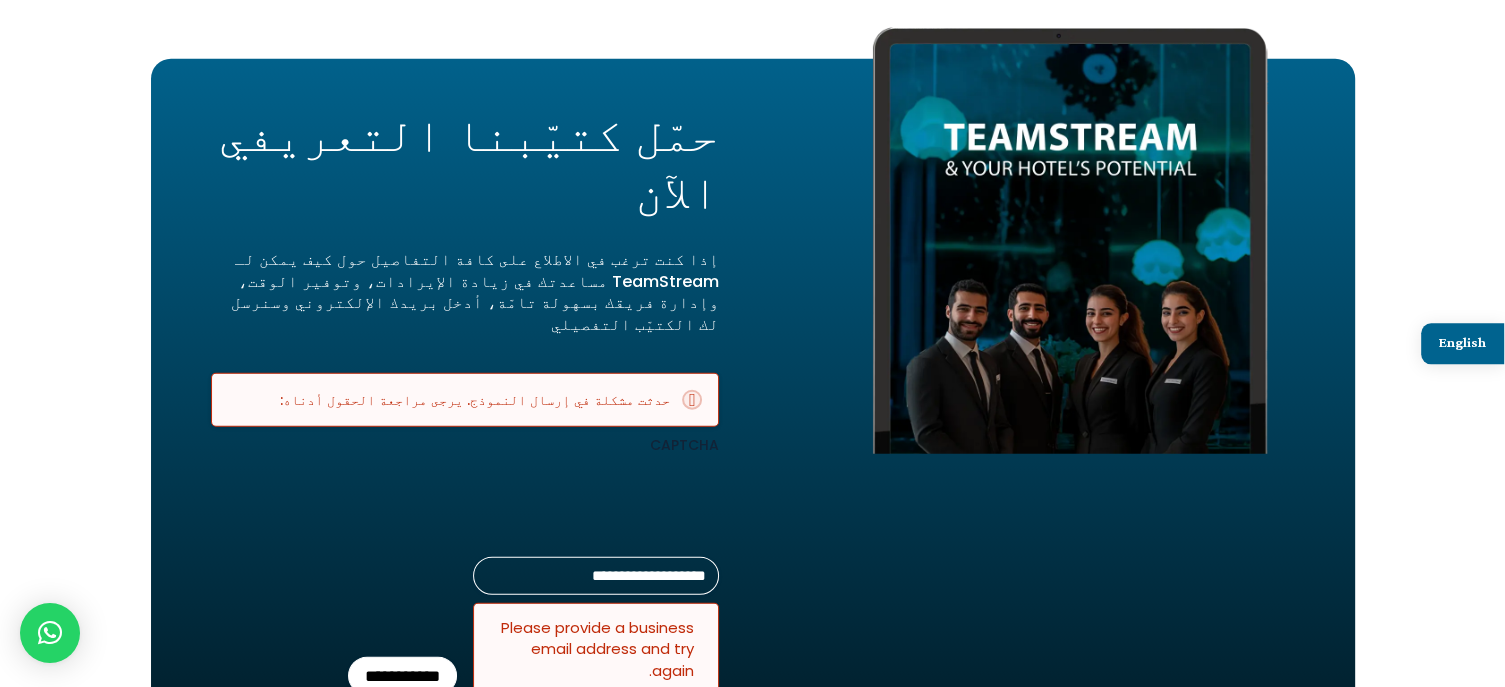 type on "**********" 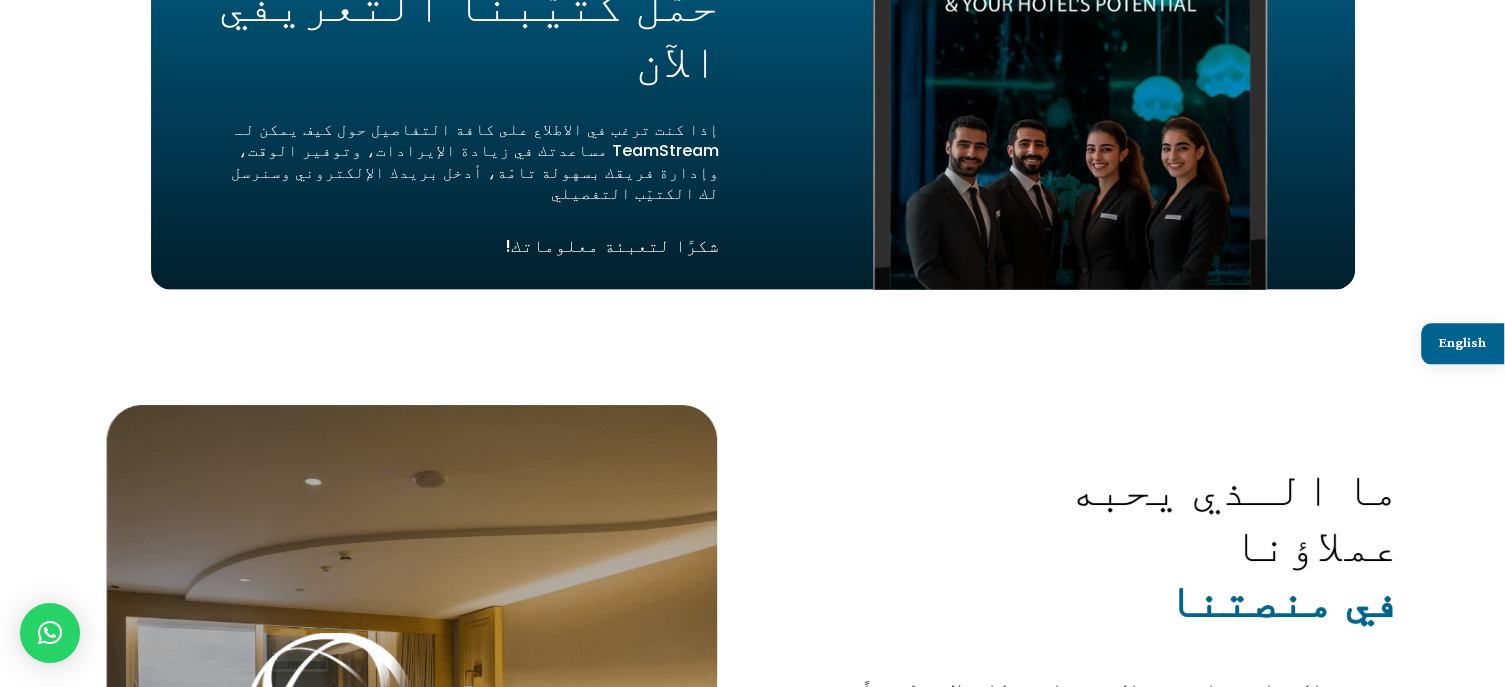 scroll, scrollTop: 5352, scrollLeft: 0, axis: vertical 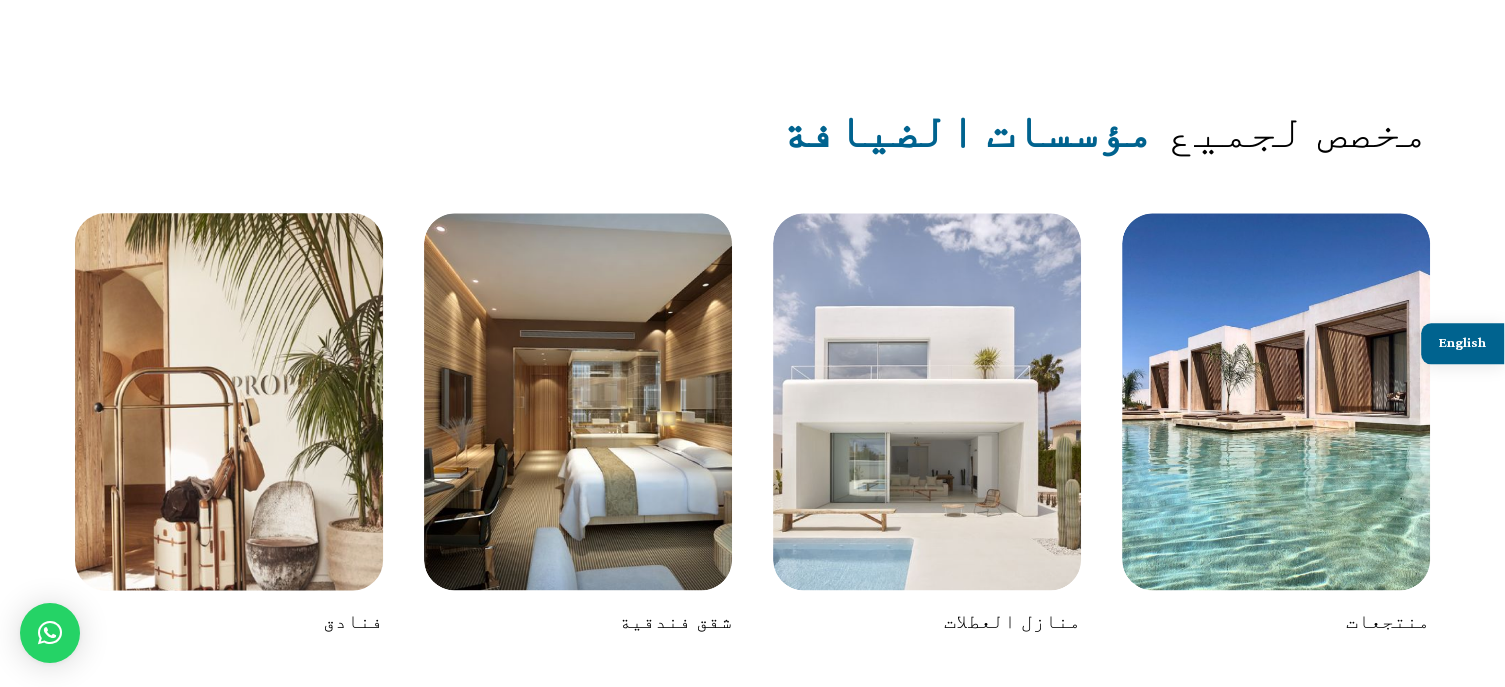 click at bounding box center (229, 402) 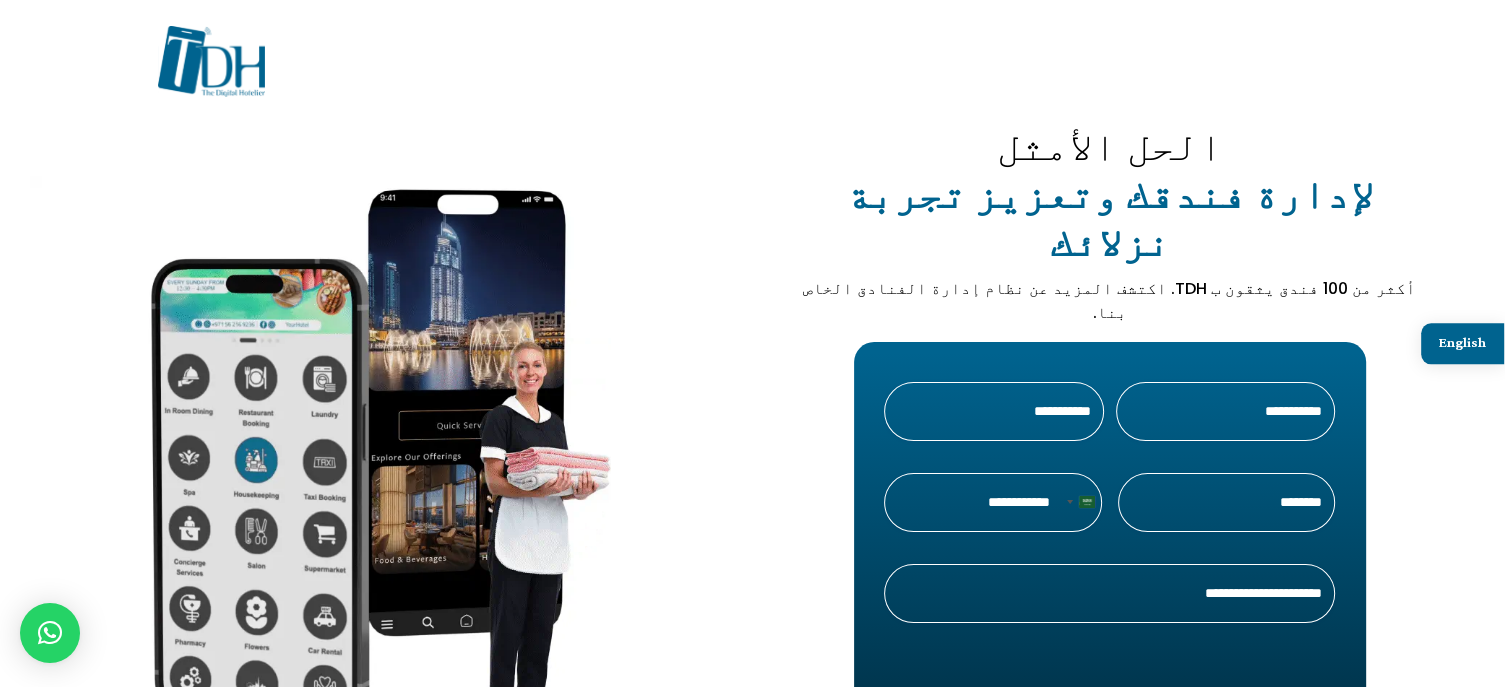 scroll, scrollTop: 0, scrollLeft: 0, axis: both 